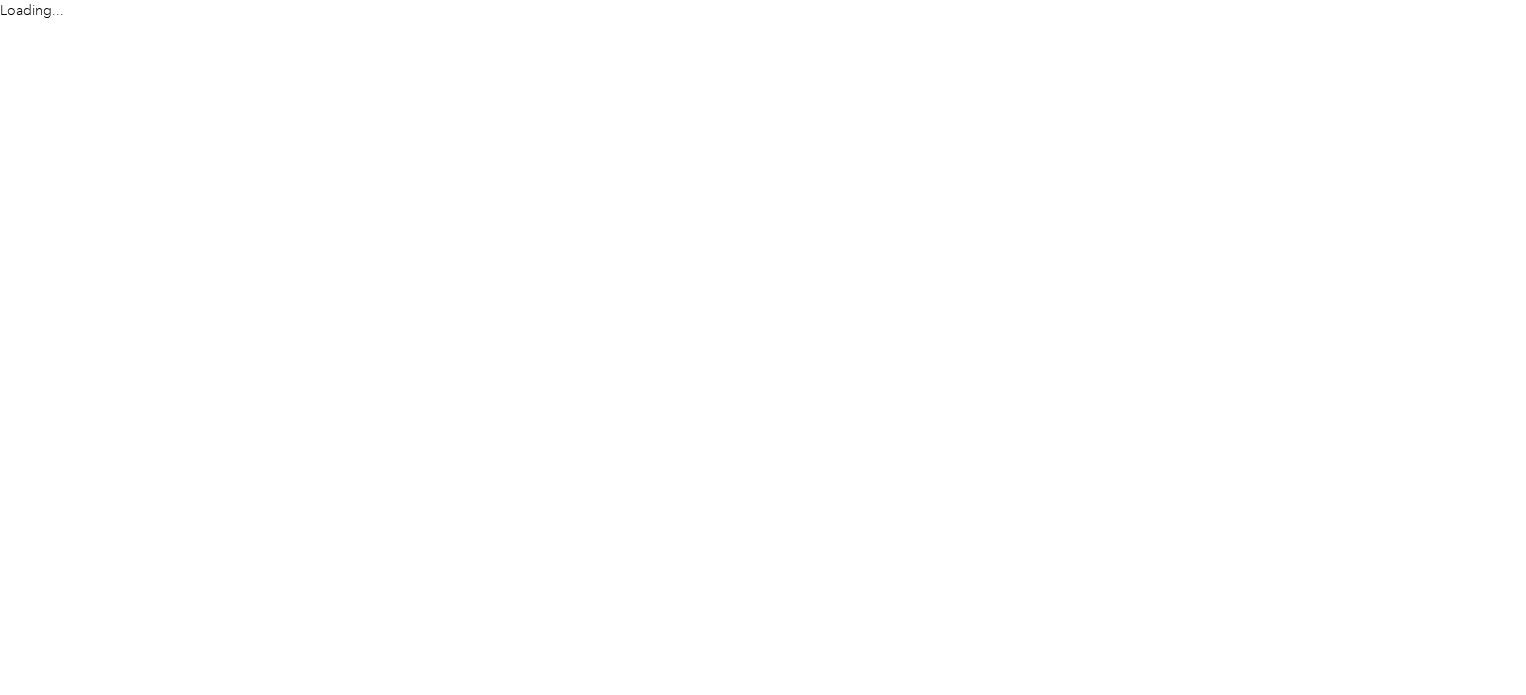 scroll, scrollTop: 0, scrollLeft: 0, axis: both 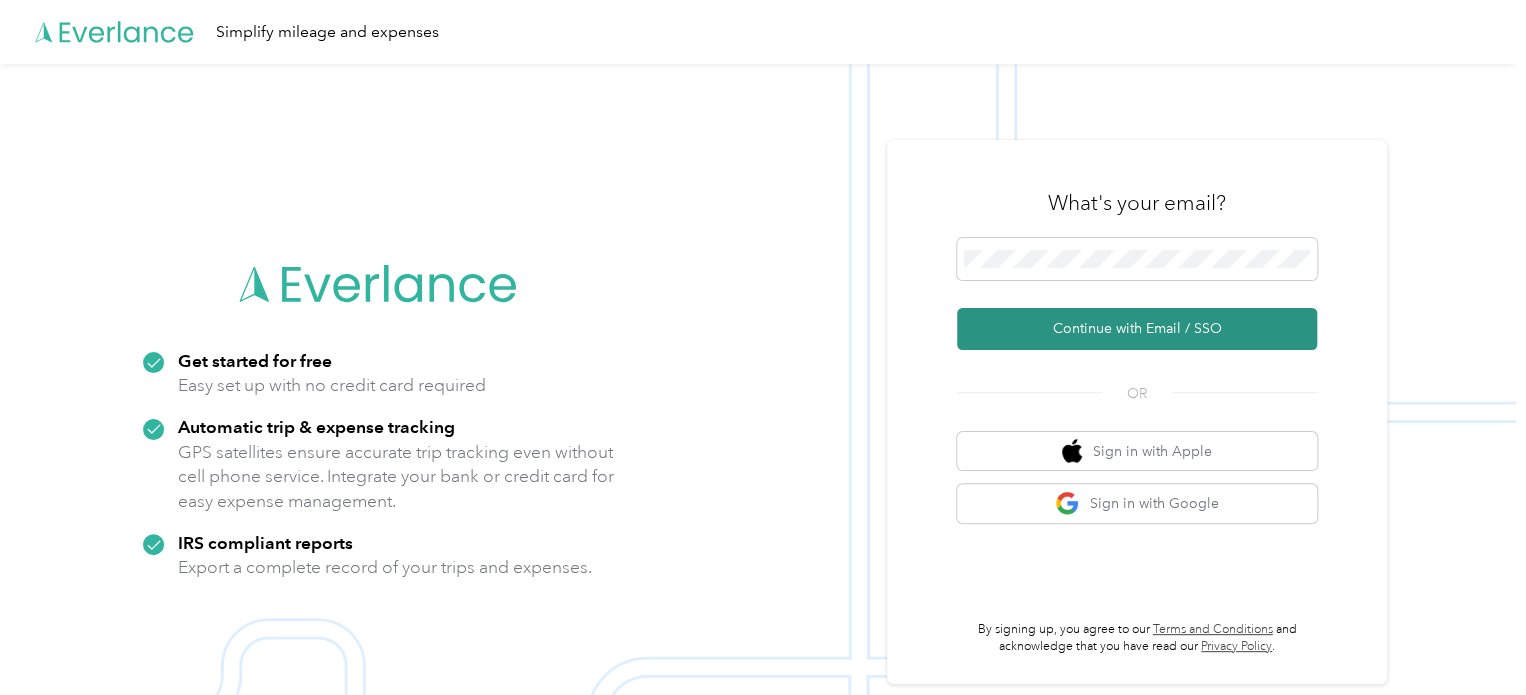 click on "Continue with Email / SSO" at bounding box center [1137, 329] 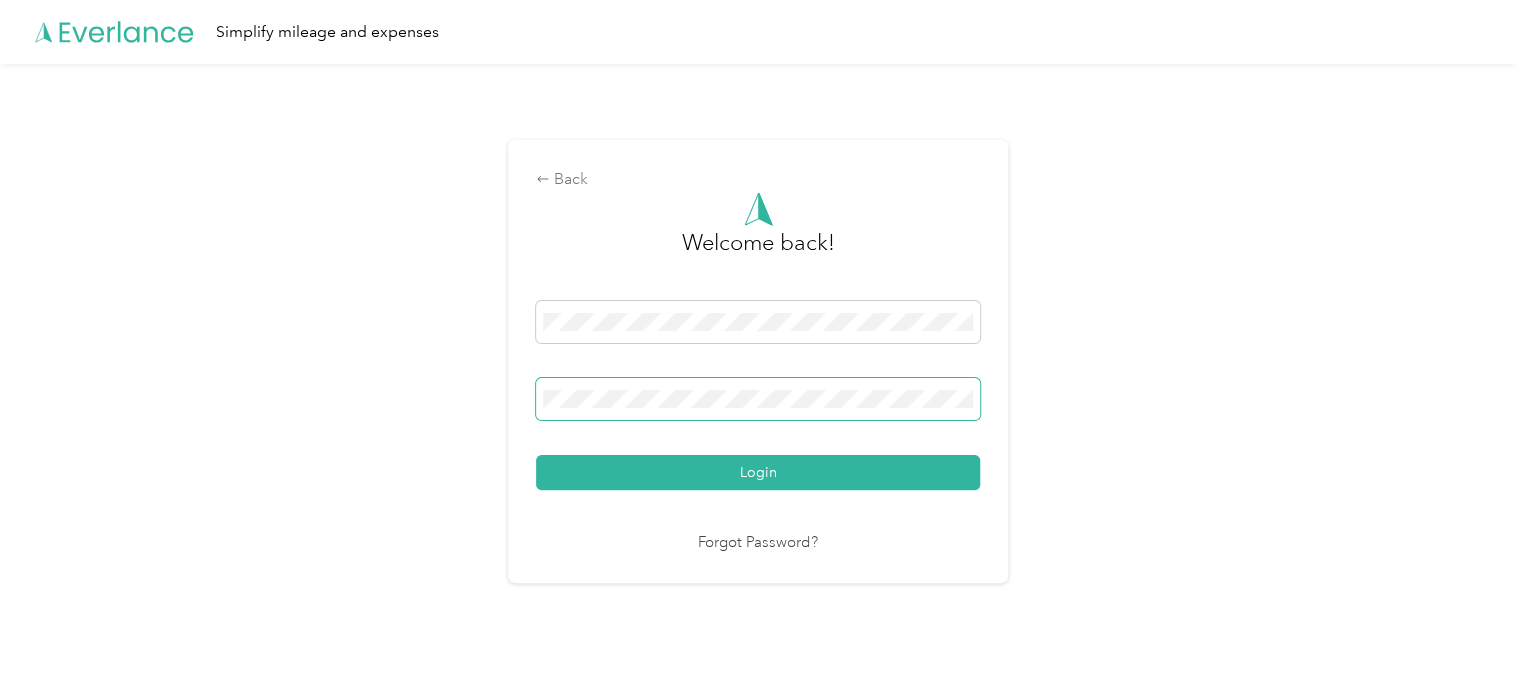 click at bounding box center (758, 399) 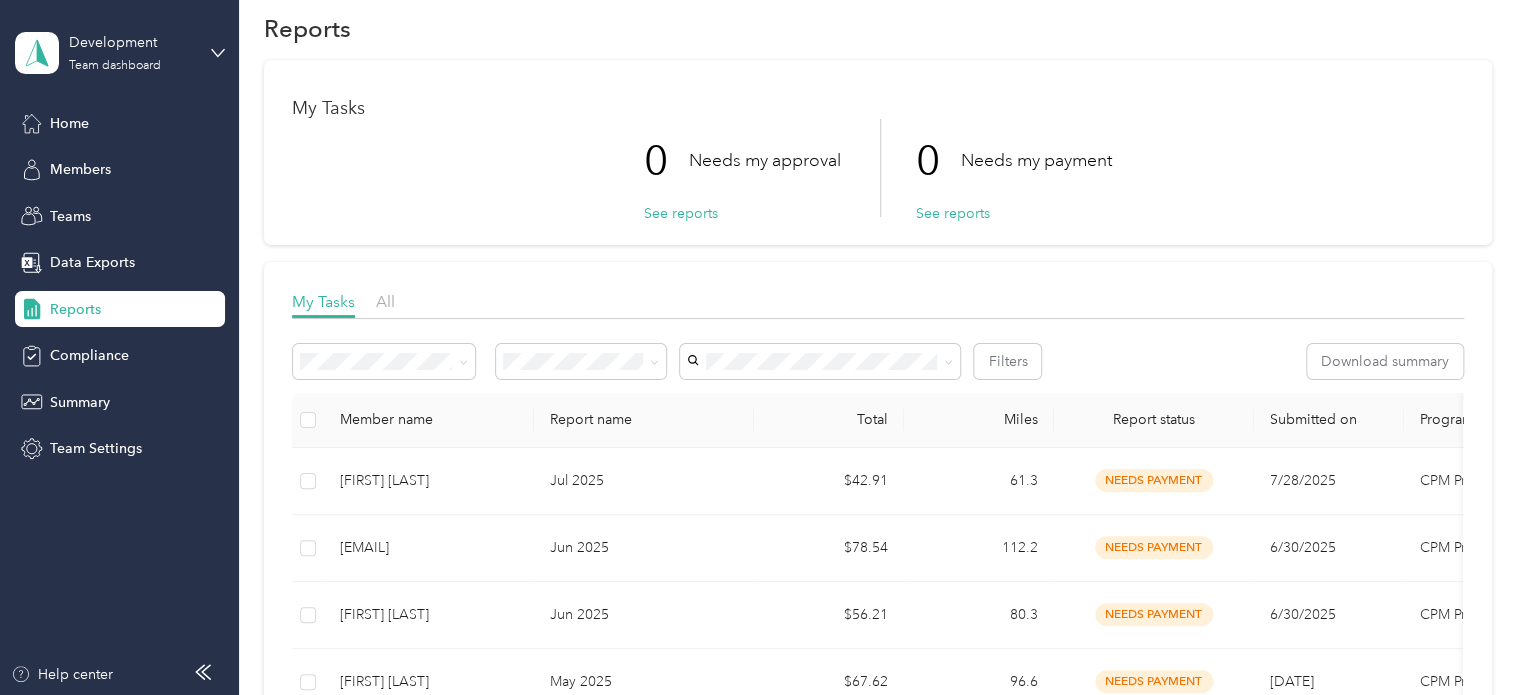 scroll, scrollTop: 27, scrollLeft: 0, axis: vertical 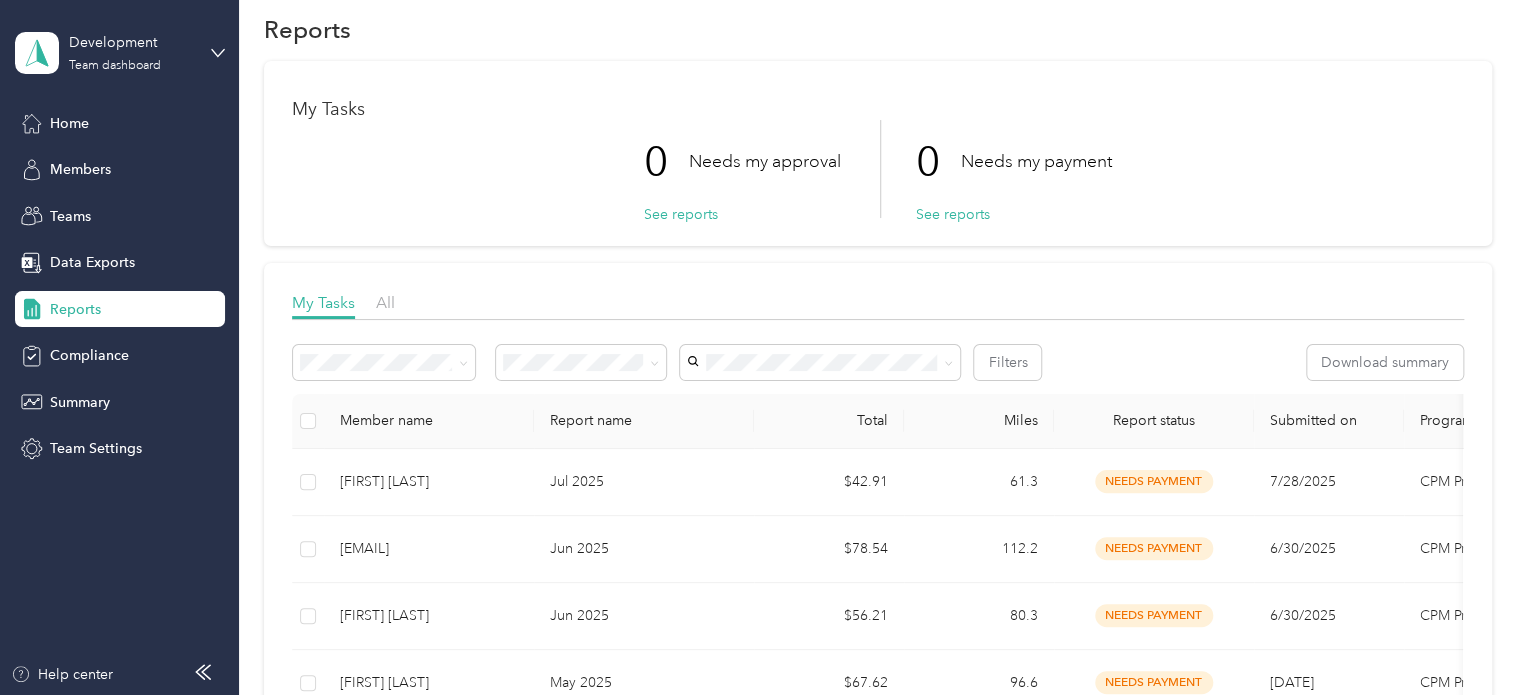 click on "Development  Team dashboard" at bounding box center [120, 53] 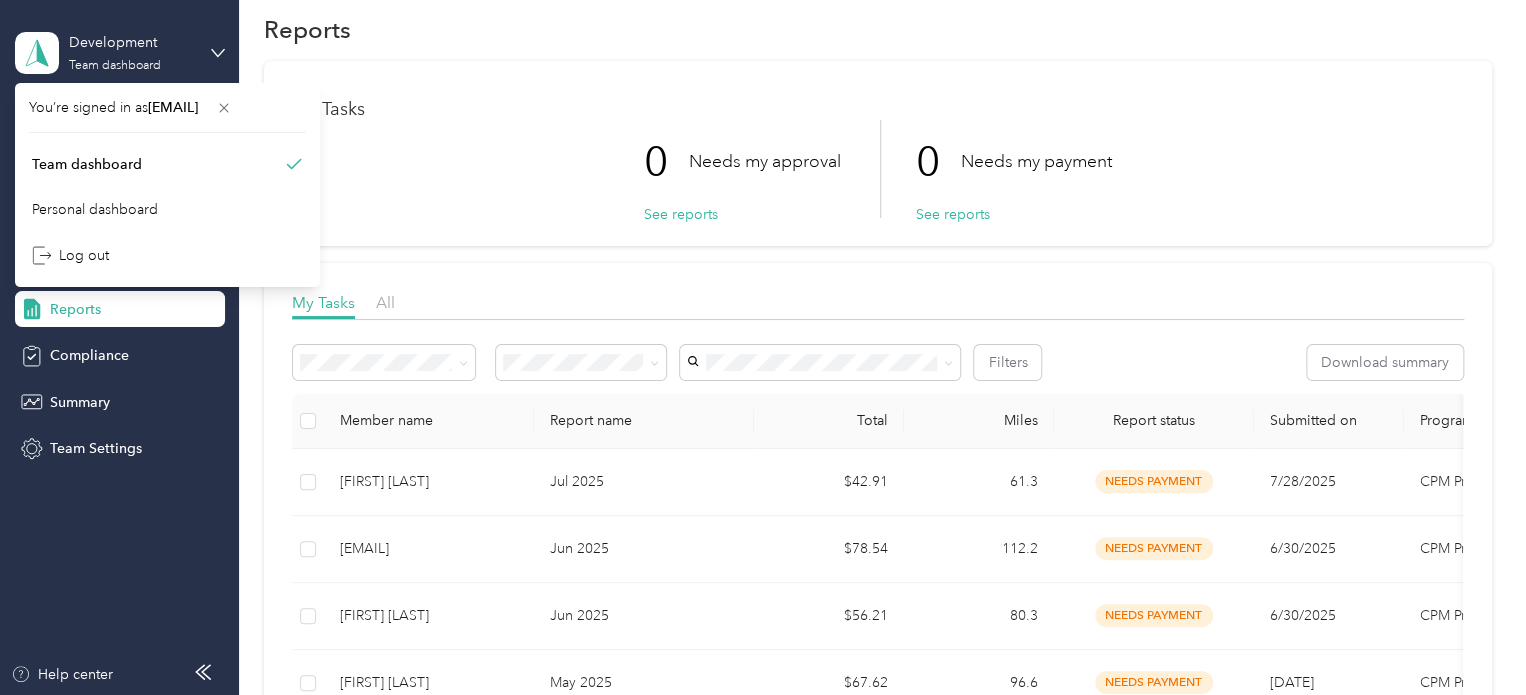 click on "Development  Team dashboard" at bounding box center [120, 53] 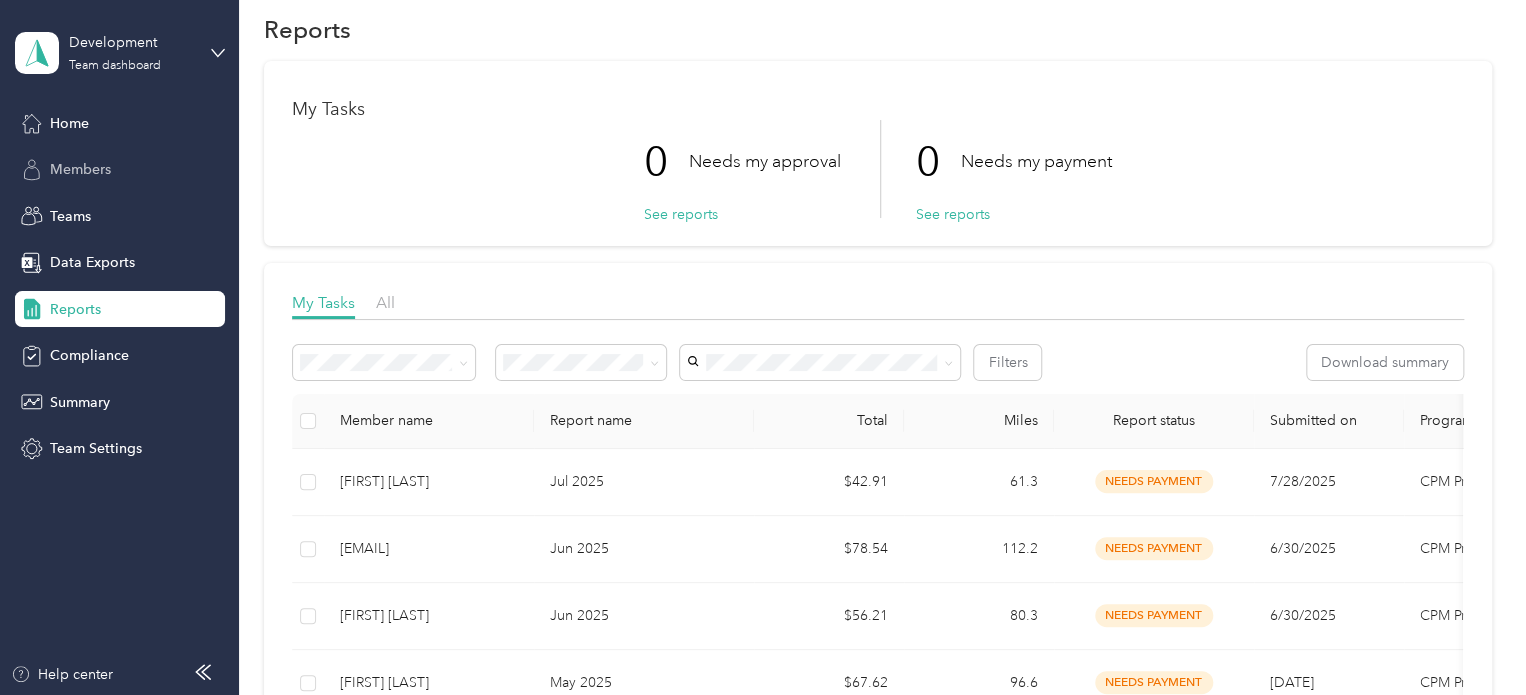click on "Members" at bounding box center (80, 169) 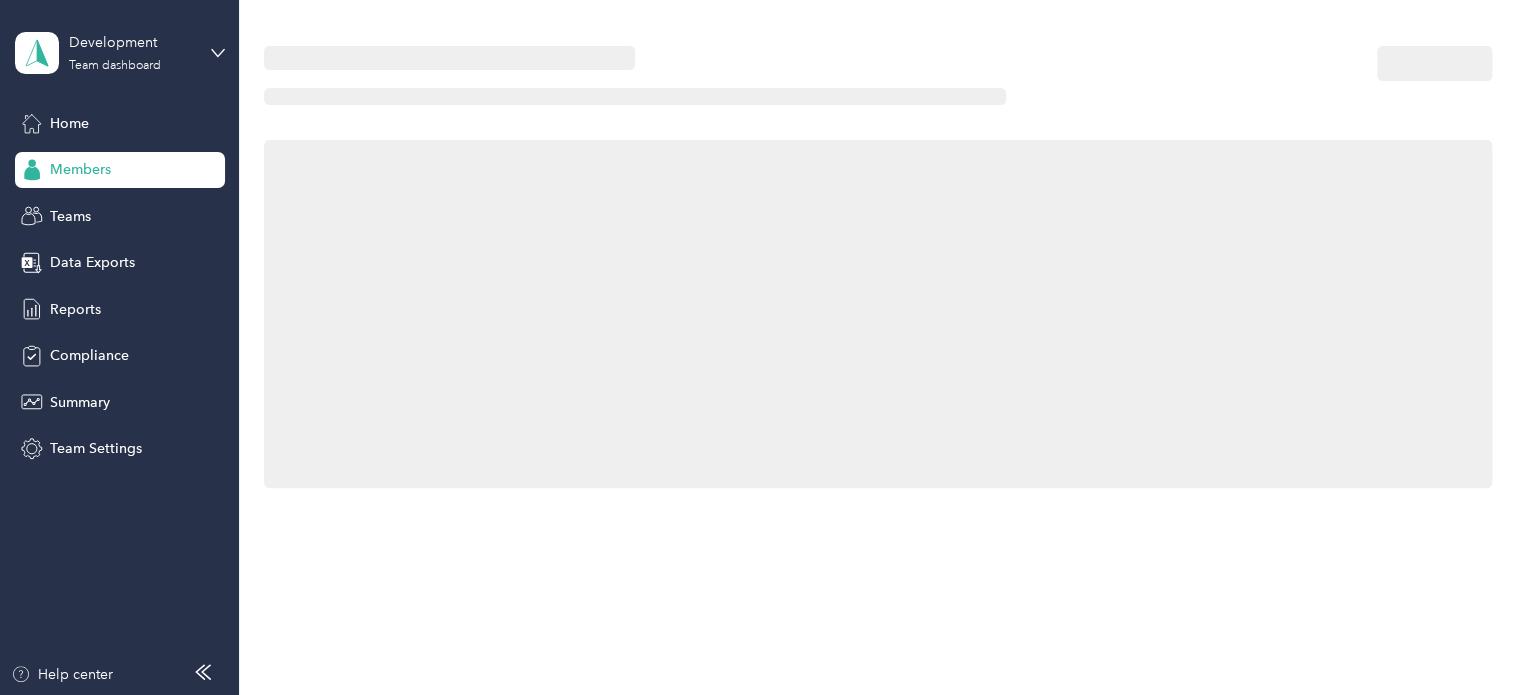 scroll, scrollTop: 0, scrollLeft: 0, axis: both 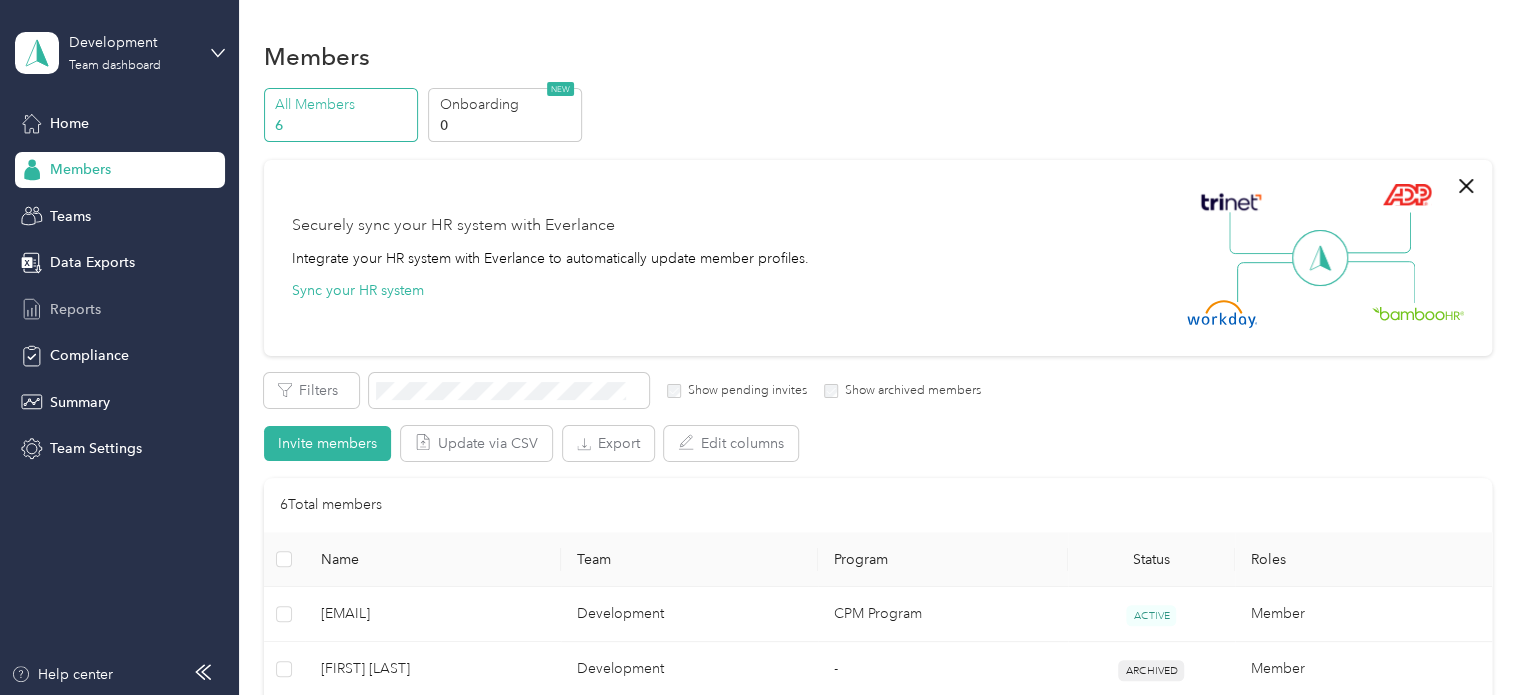 click on "Reports" at bounding box center [75, 309] 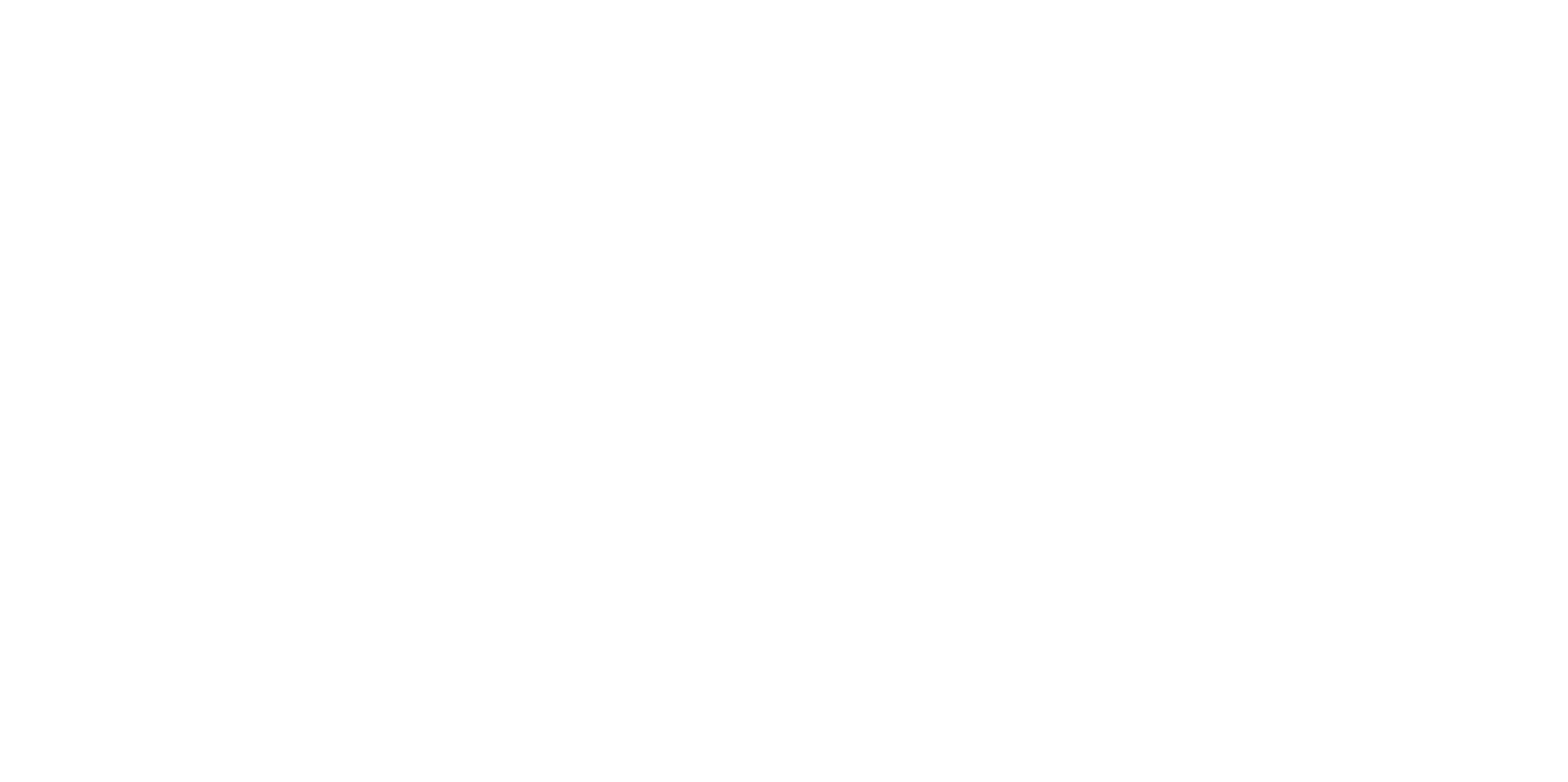 scroll, scrollTop: 0, scrollLeft: 0, axis: both 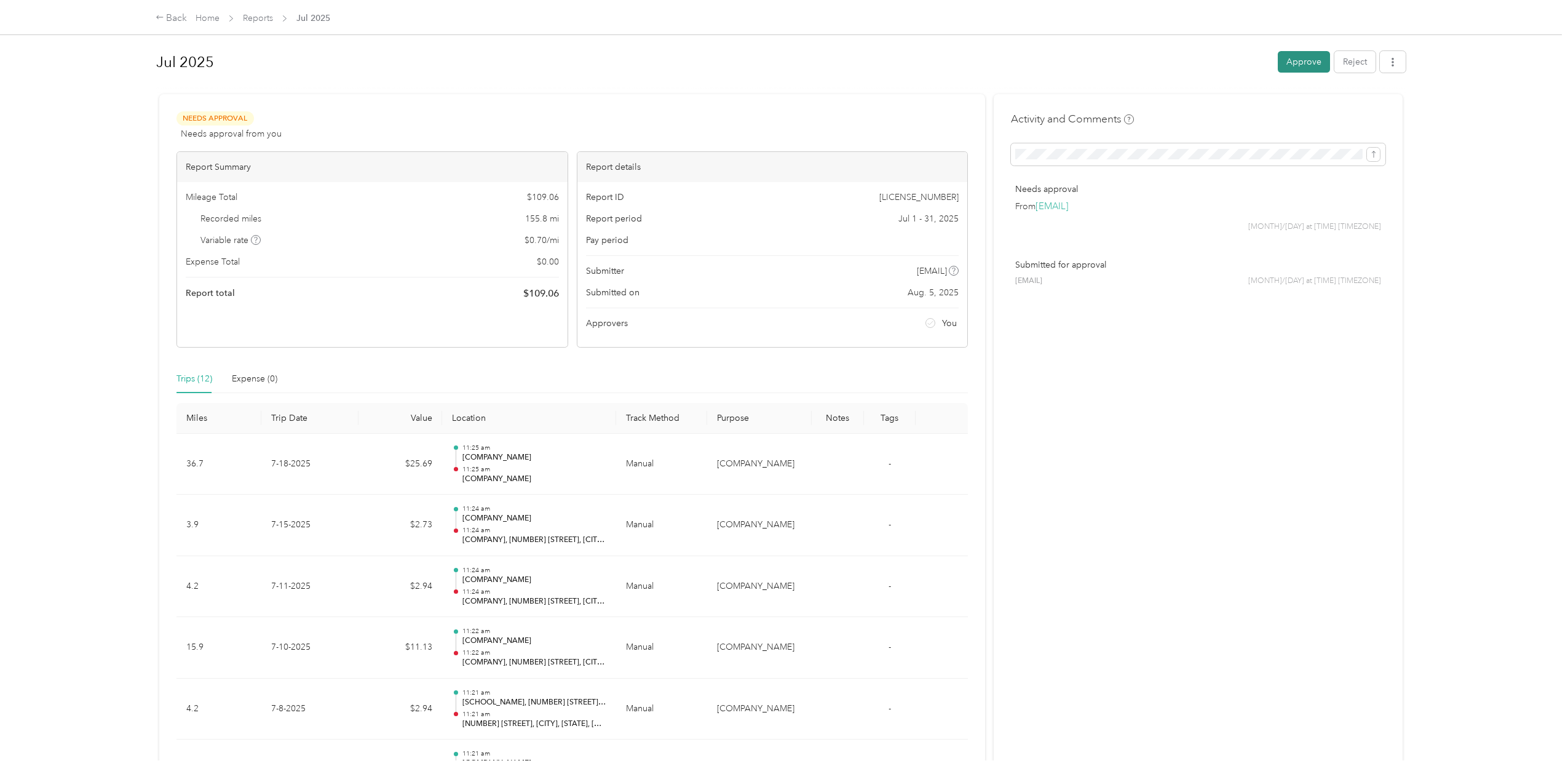click on "Approve" at bounding box center [1304, 62] 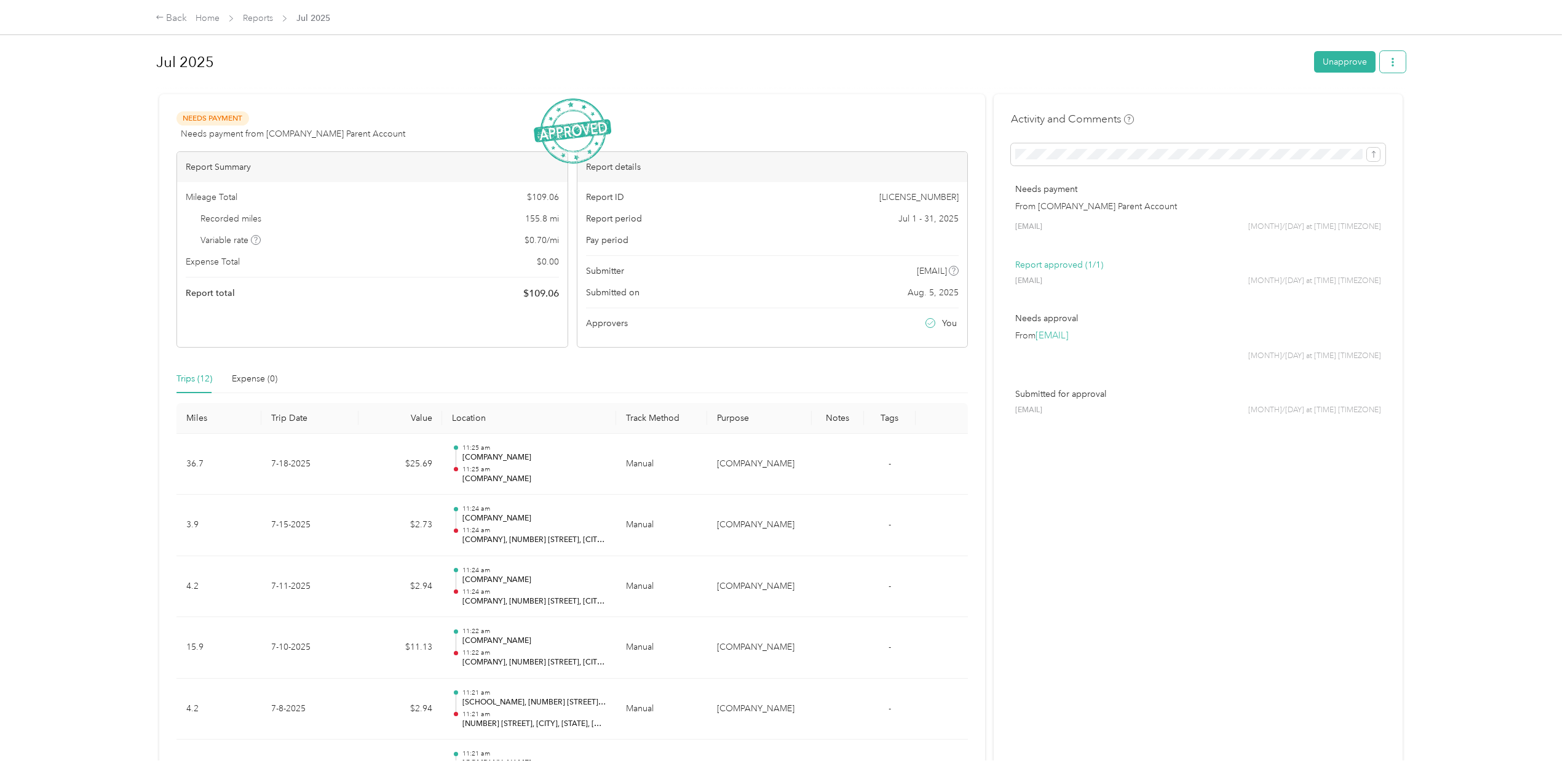 click at bounding box center [1393, 62] 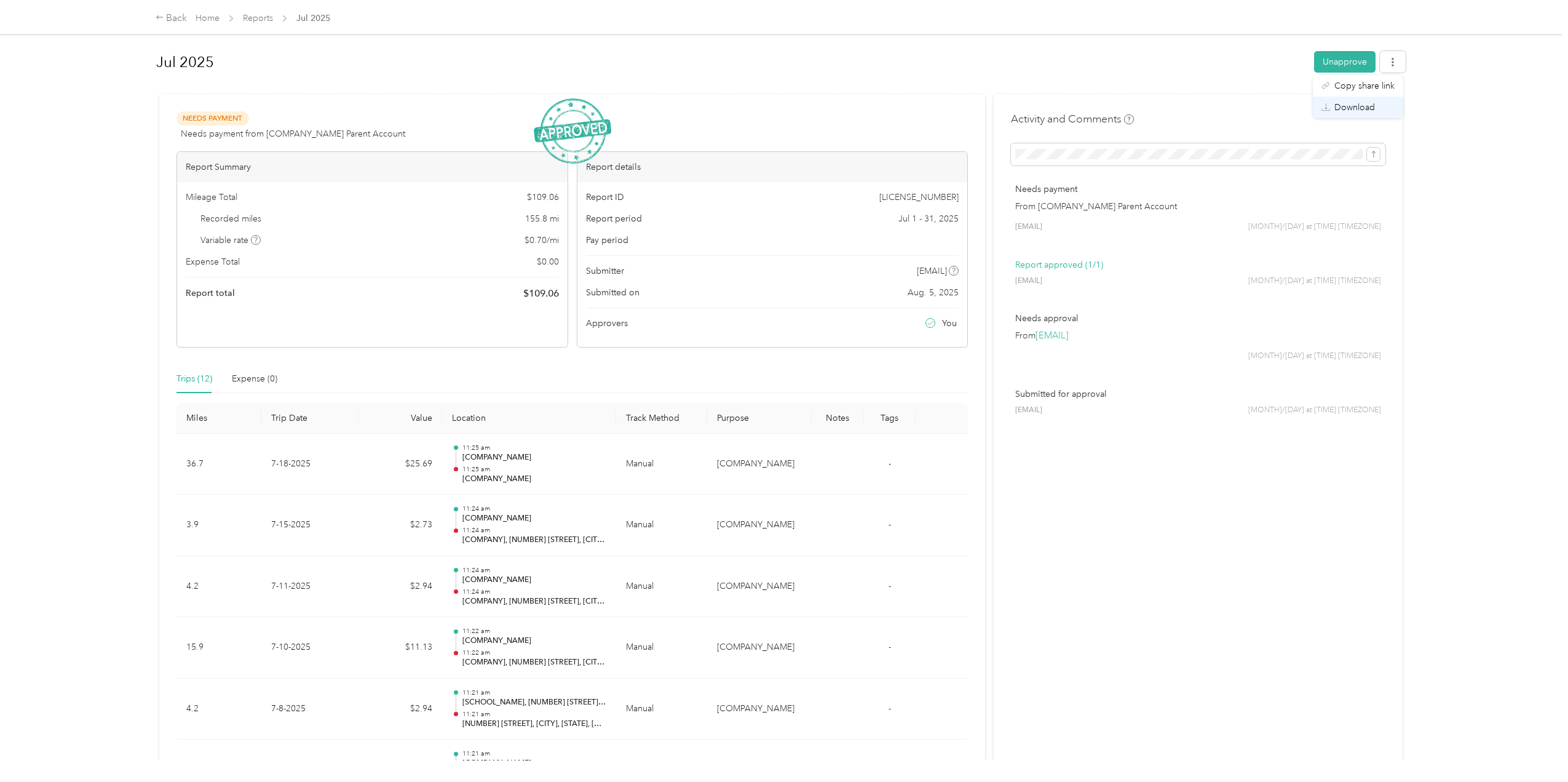 click on "Download" at bounding box center [1358, 107] 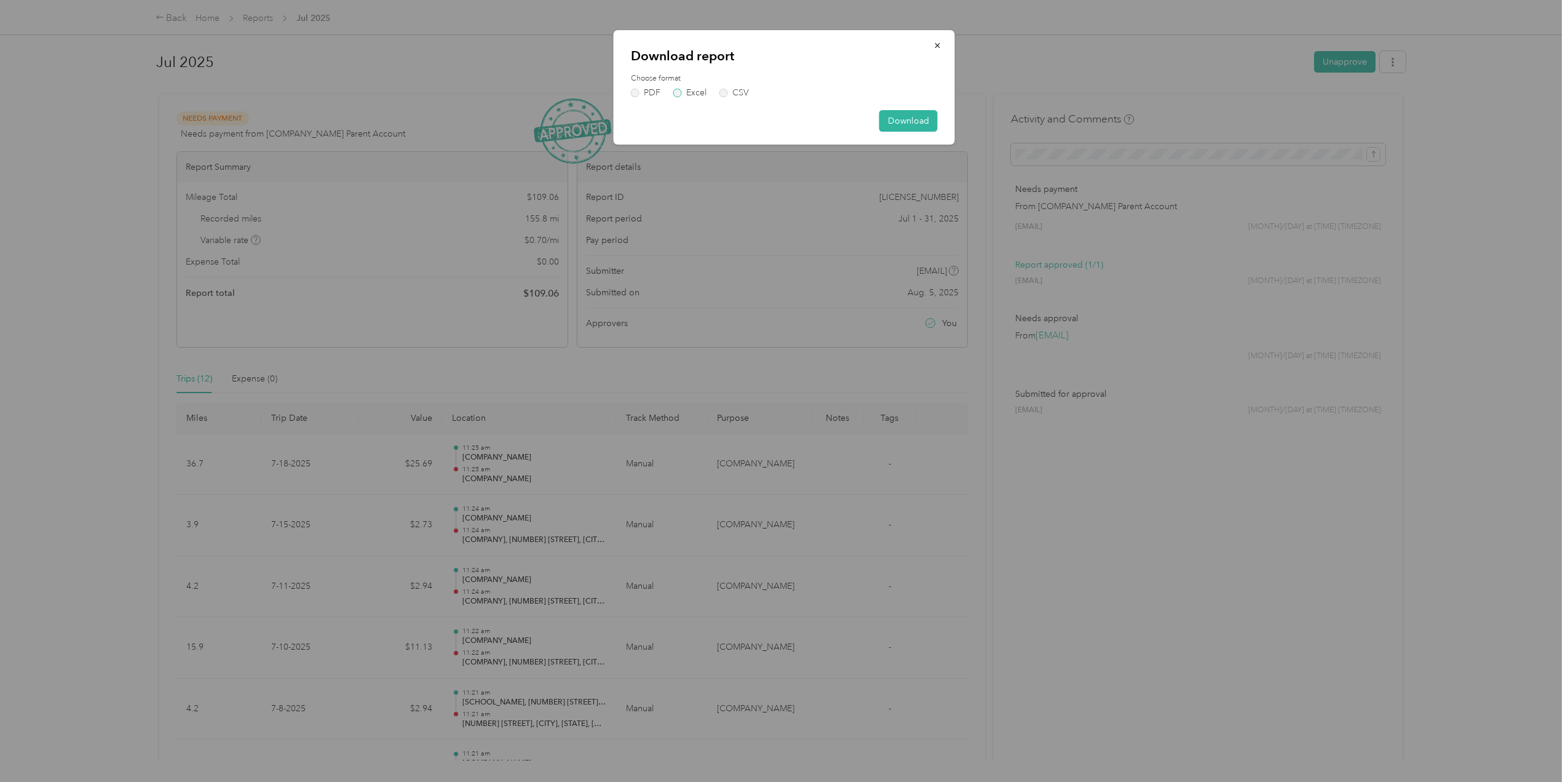 click on "Excel" at bounding box center [690, 93] 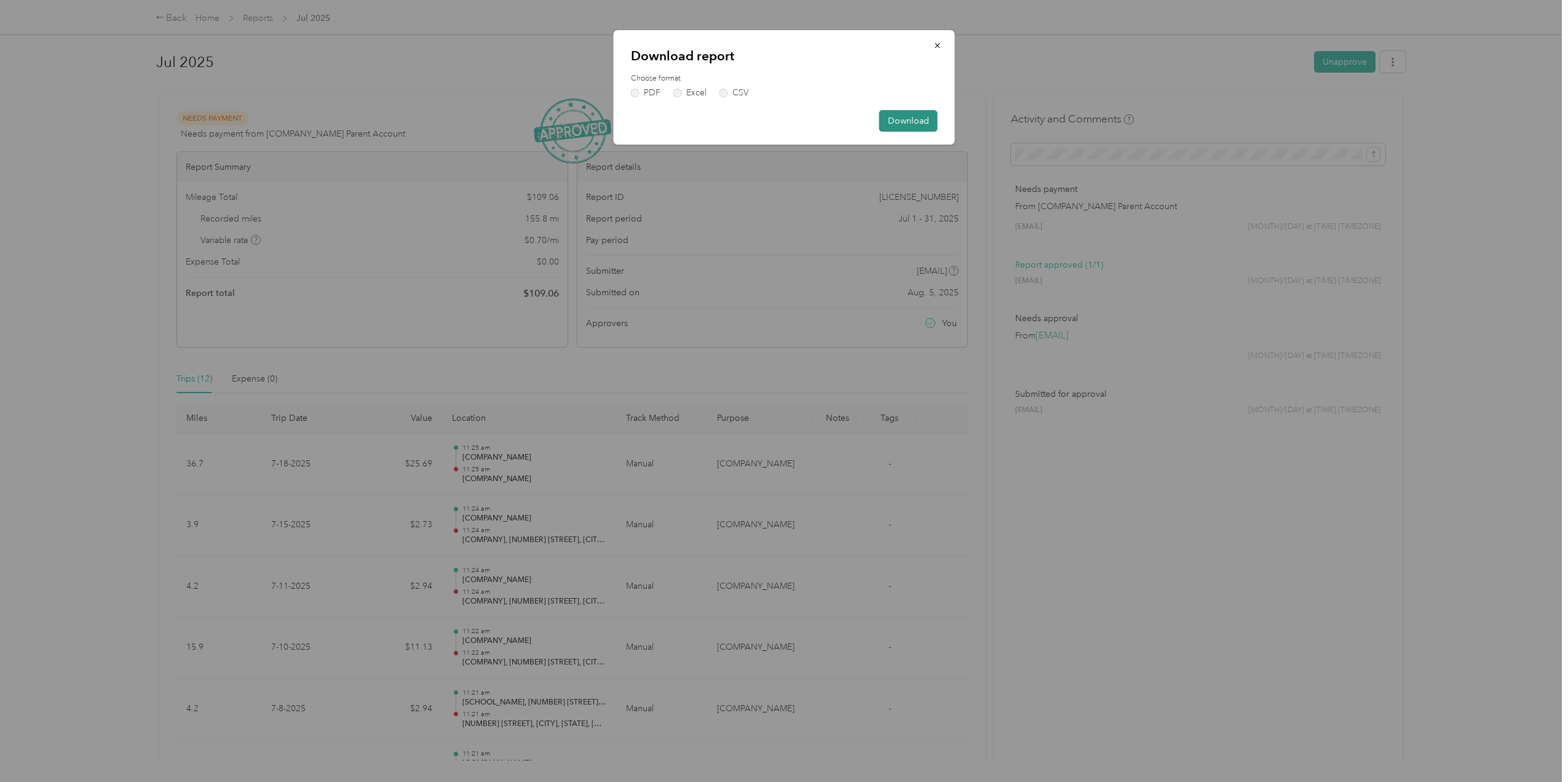 click on "Download" at bounding box center (908, 121) 